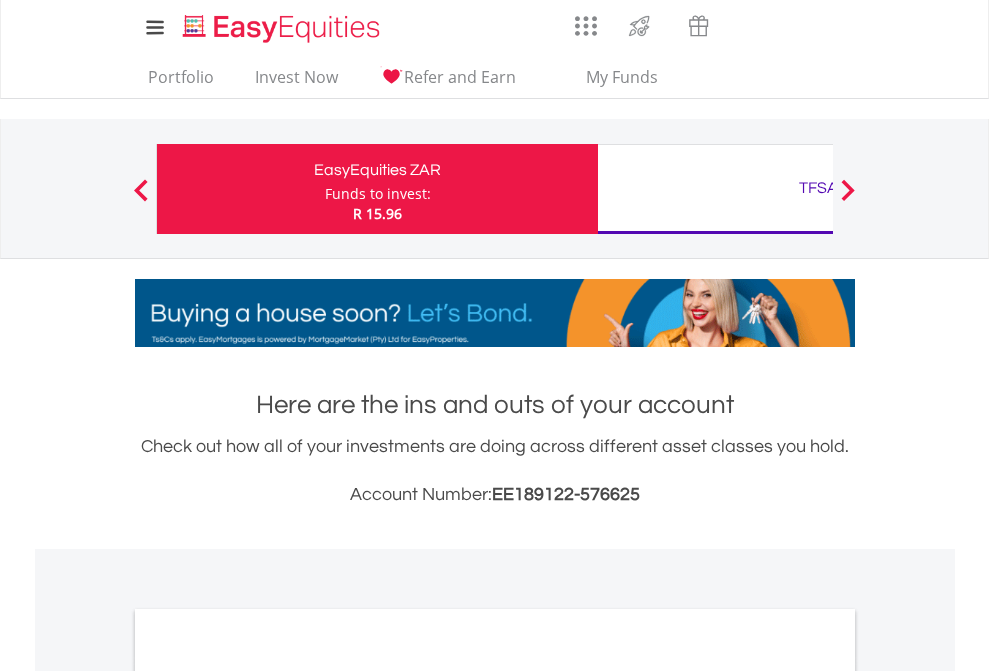 scroll, scrollTop: 0, scrollLeft: 0, axis: both 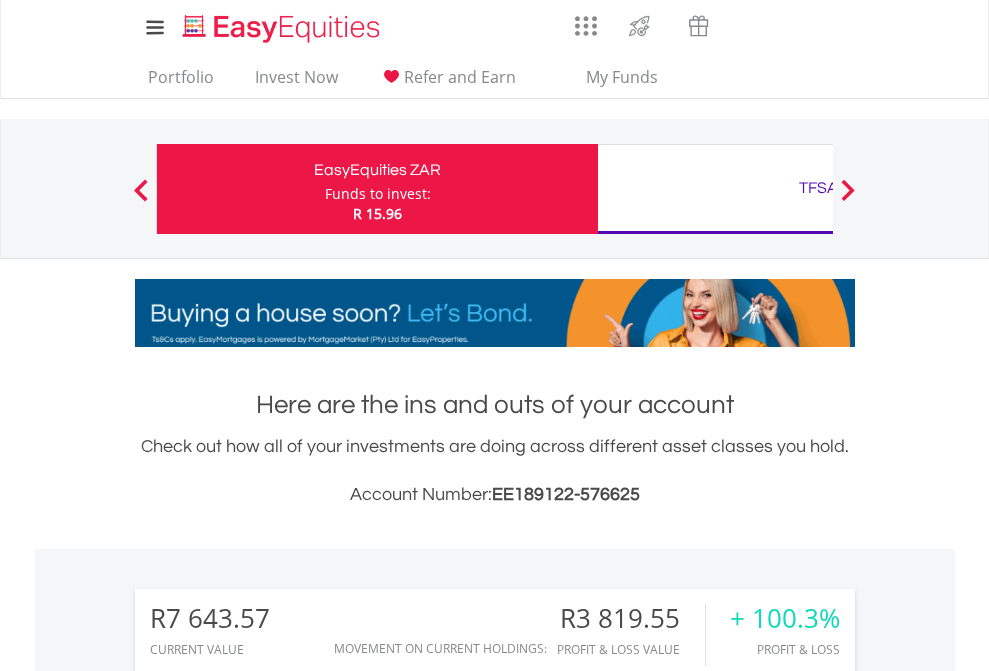 click on "Funds to invest:" at bounding box center [378, 194] 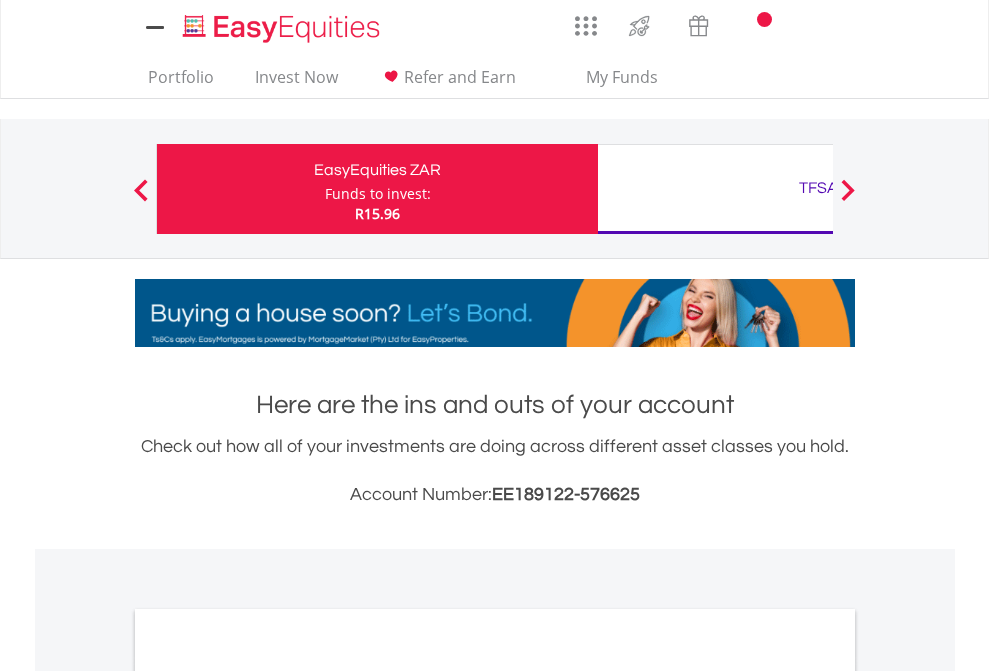 scroll, scrollTop: 0, scrollLeft: 0, axis: both 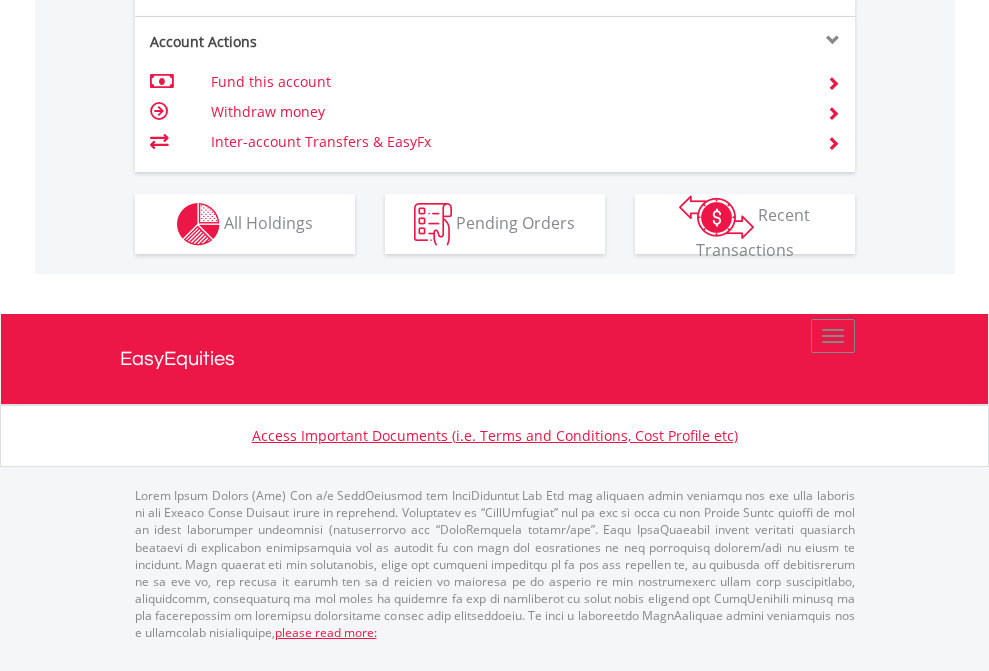 click on "Investment types" at bounding box center [706, -337] 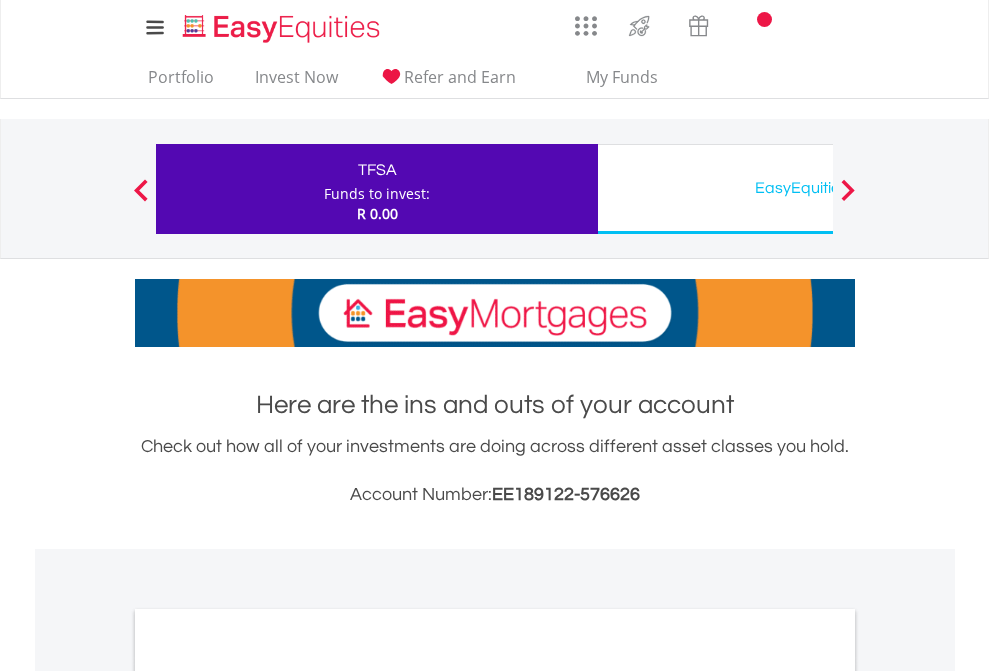 scroll, scrollTop: 0, scrollLeft: 0, axis: both 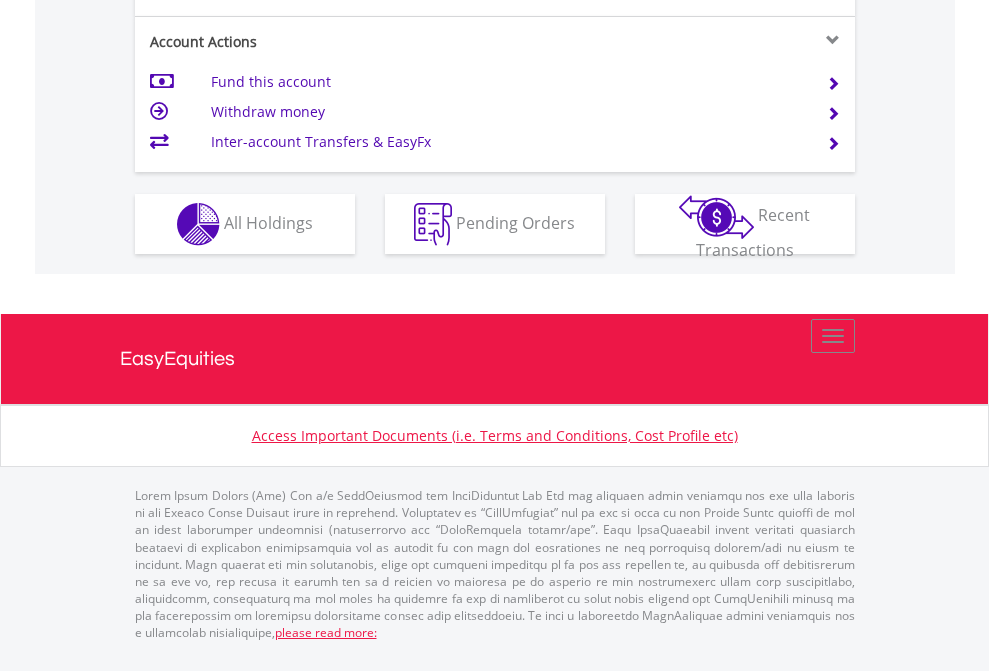 click on "Investment types" at bounding box center [706, -337] 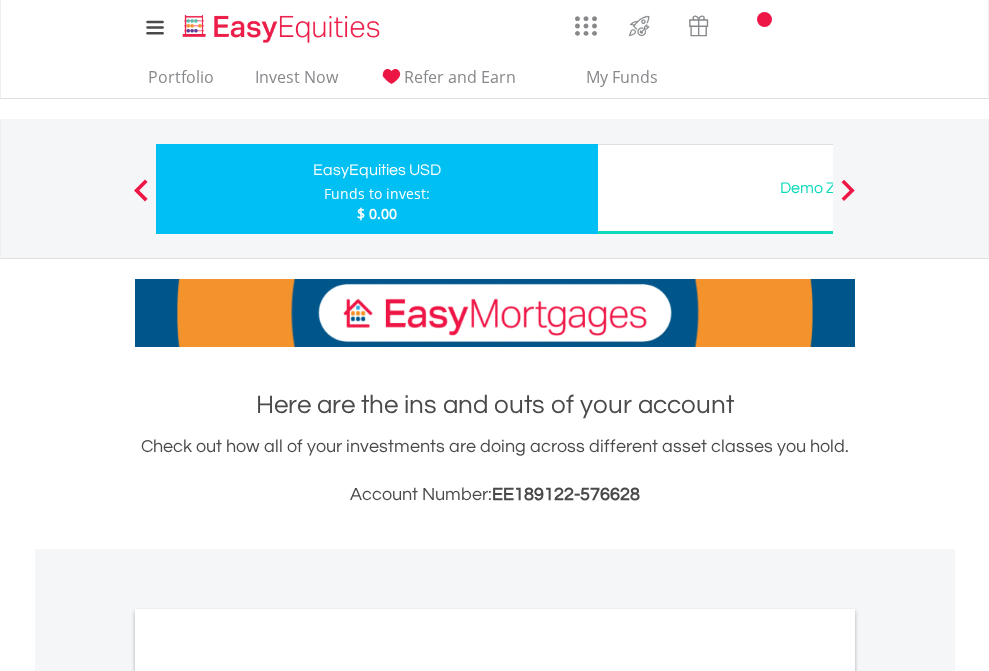 scroll, scrollTop: 0, scrollLeft: 0, axis: both 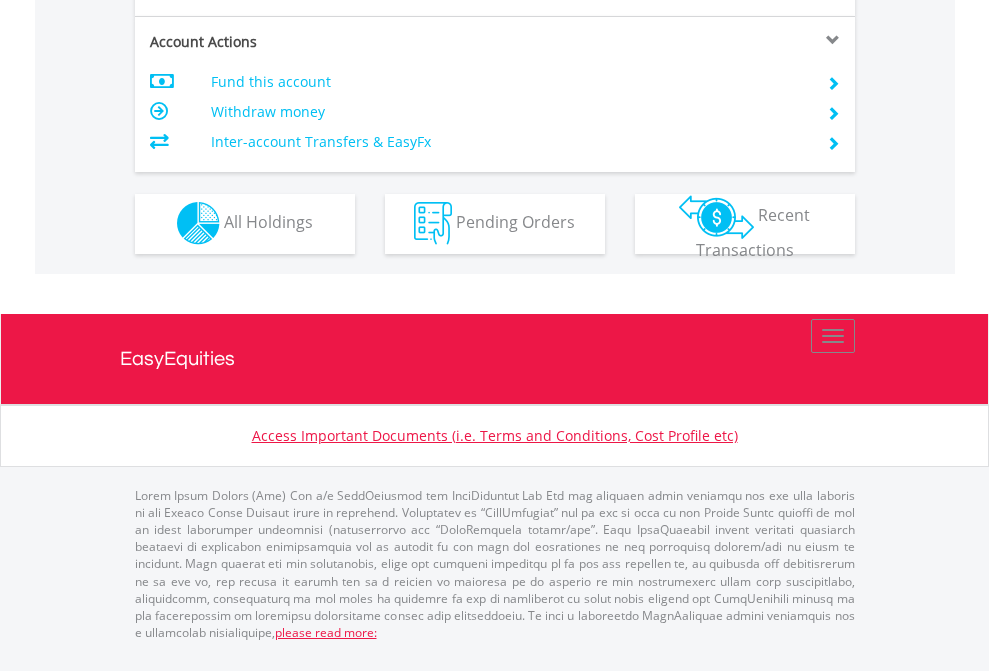 click on "Investment types" at bounding box center [706, -353] 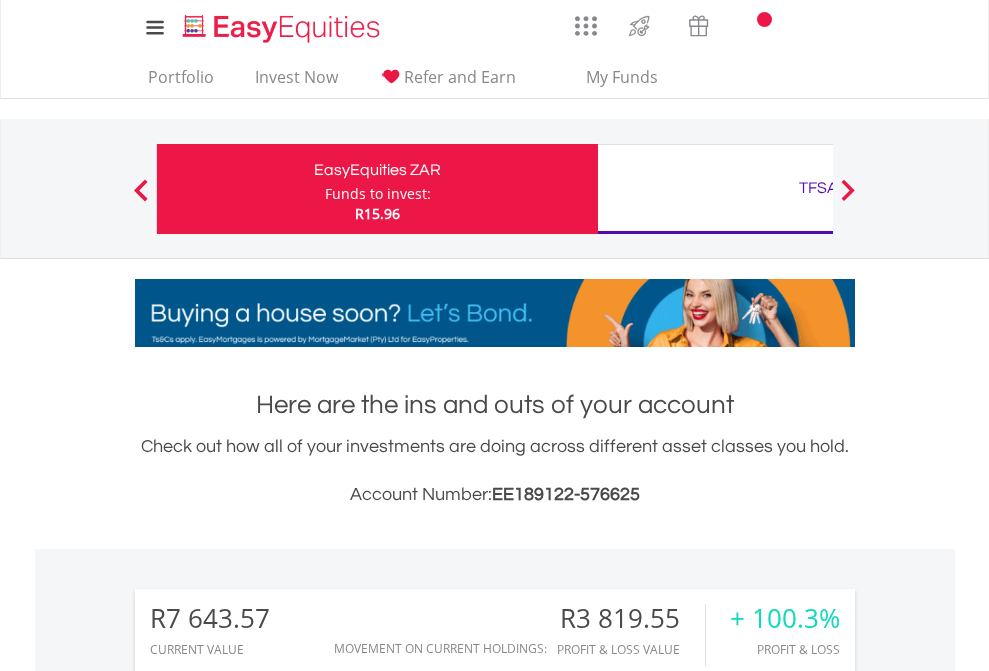 scroll, scrollTop: 1533, scrollLeft: 0, axis: vertical 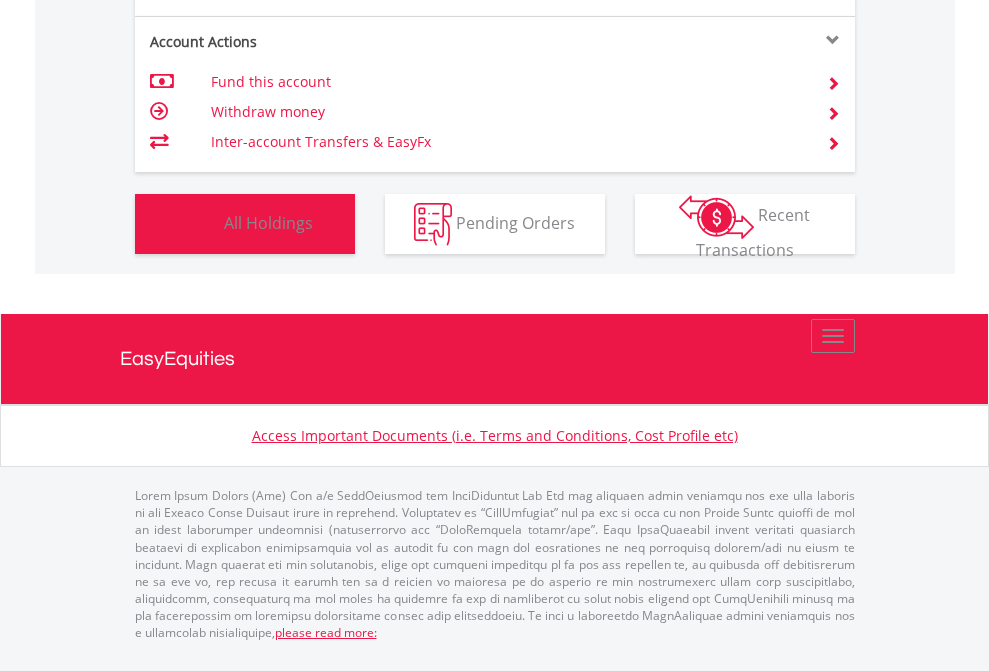 click on "All Holdings" at bounding box center (268, 222) 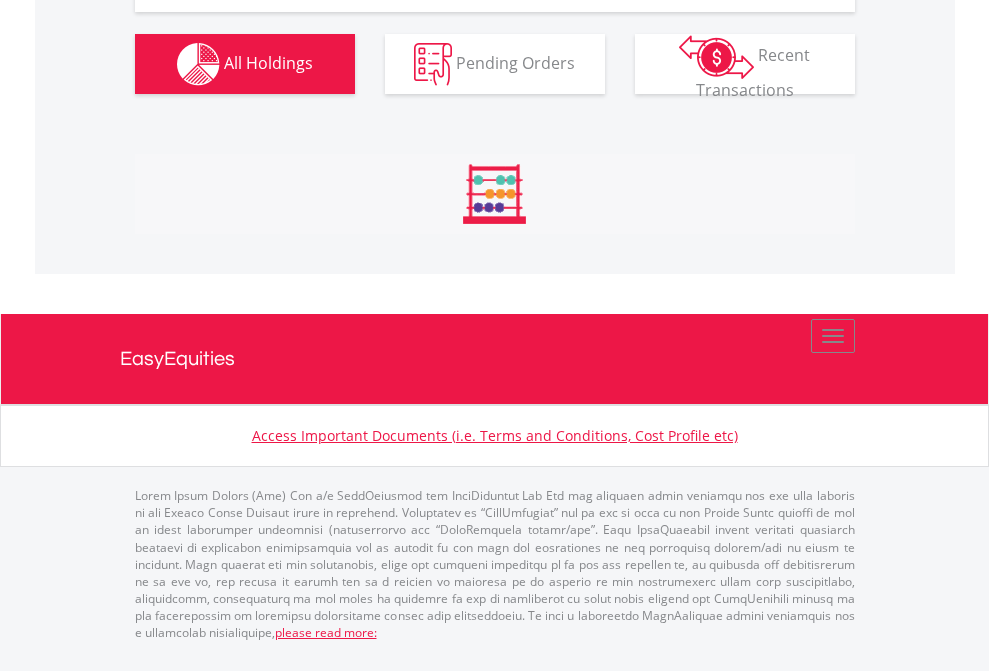 scroll, scrollTop: 2264, scrollLeft: 0, axis: vertical 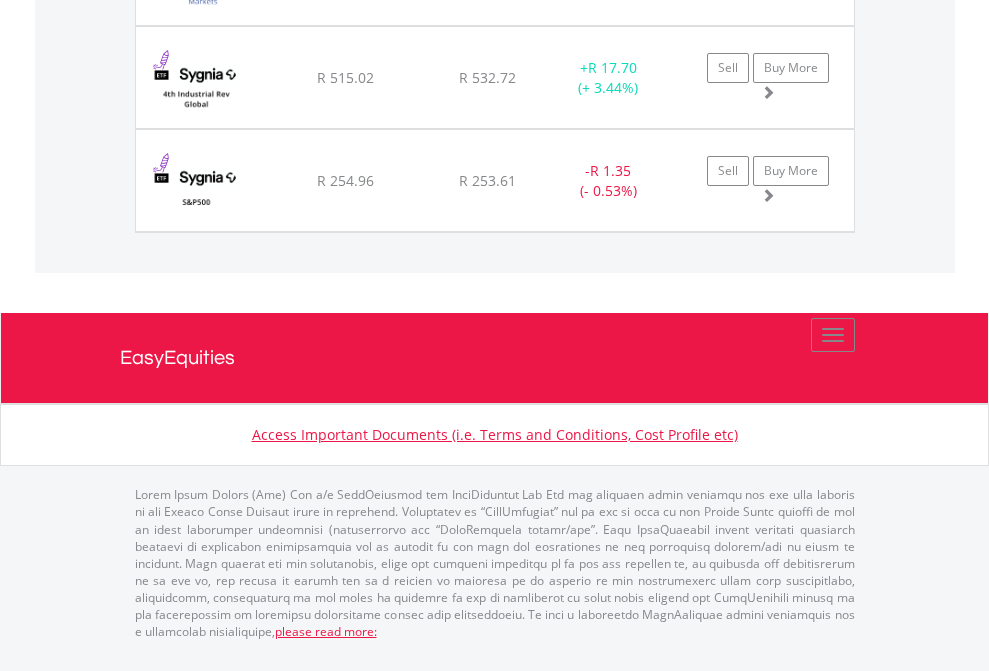 click on "TFSA" at bounding box center [818, -1791] 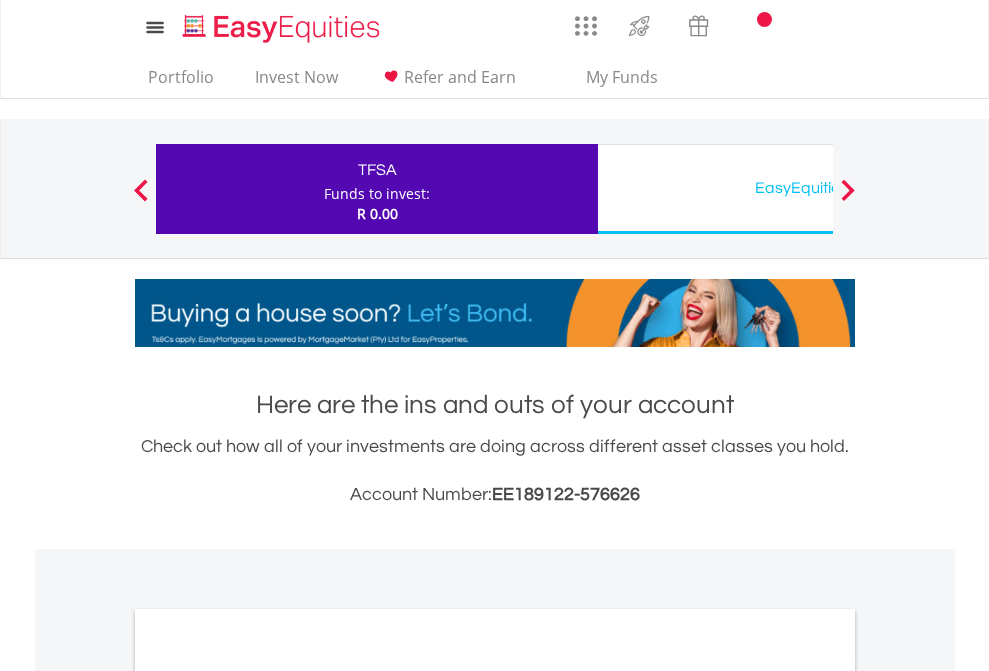 scroll, scrollTop: 0, scrollLeft: 0, axis: both 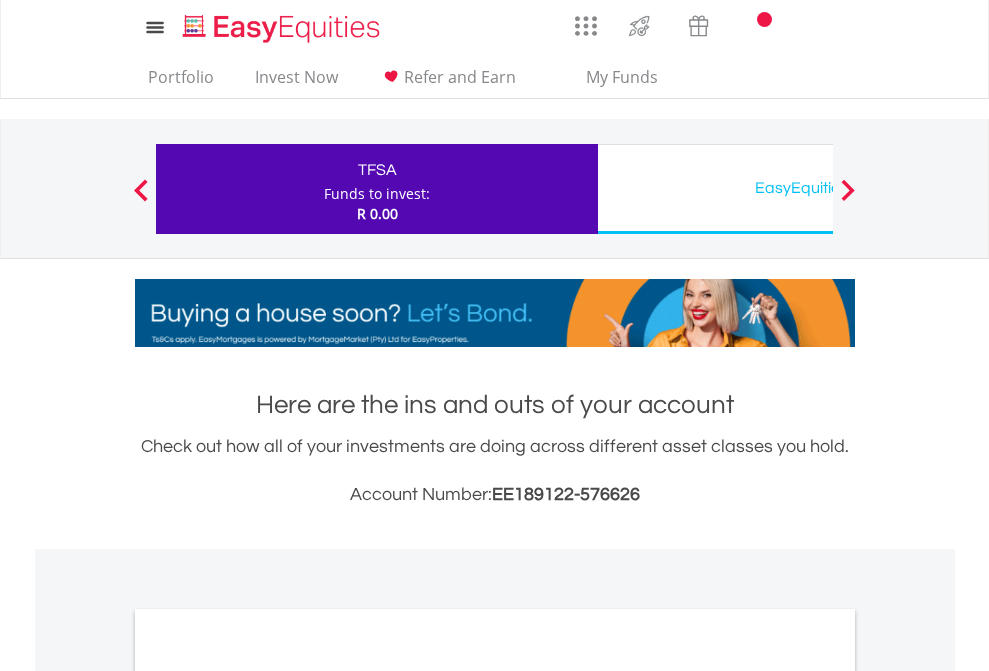 click on "All Holdings" at bounding box center (268, 1096) 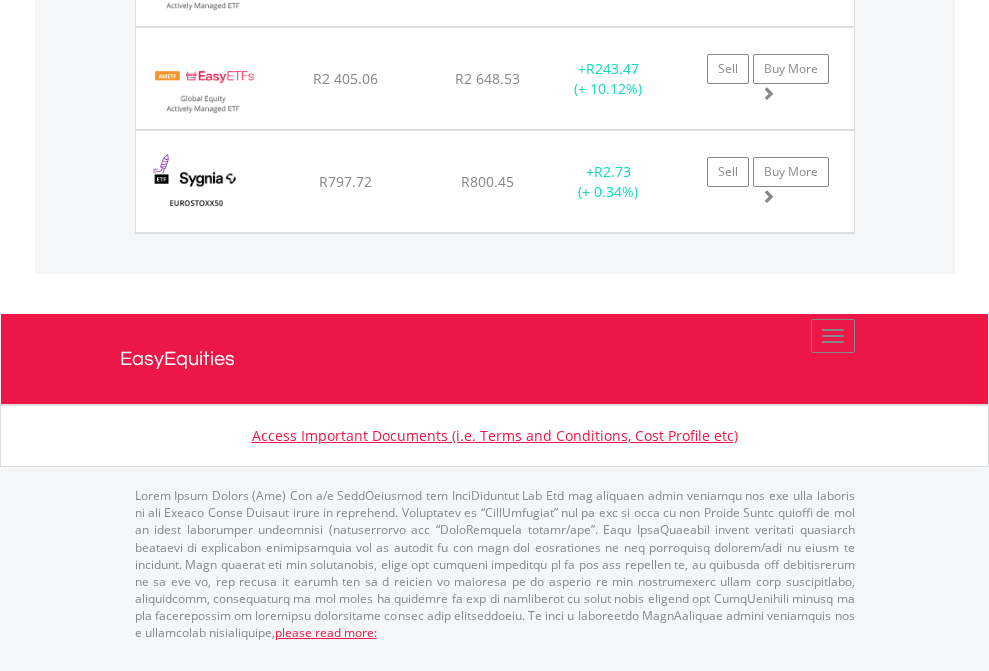 scroll, scrollTop: 2225, scrollLeft: 0, axis: vertical 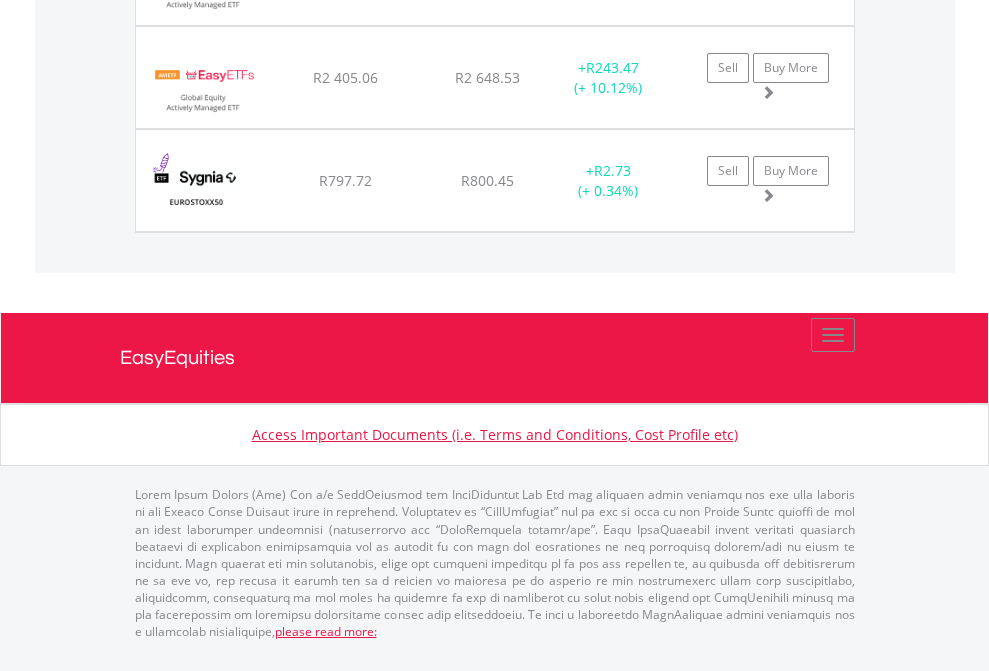 click on "EasyEquities USD" at bounding box center [818, -1957] 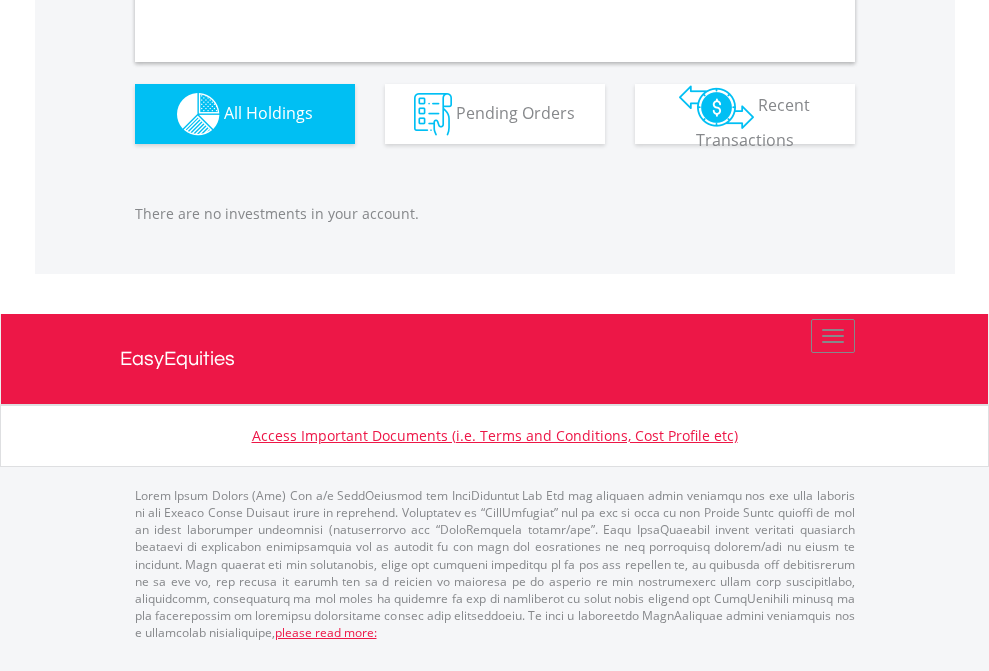 scroll, scrollTop: 1980, scrollLeft: 0, axis: vertical 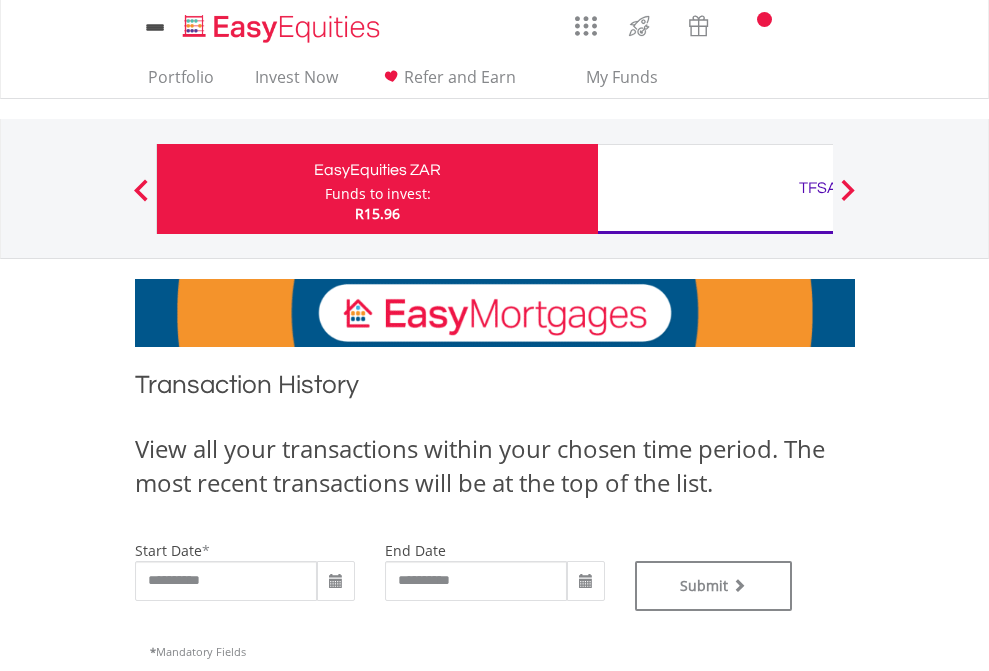 type on "**********" 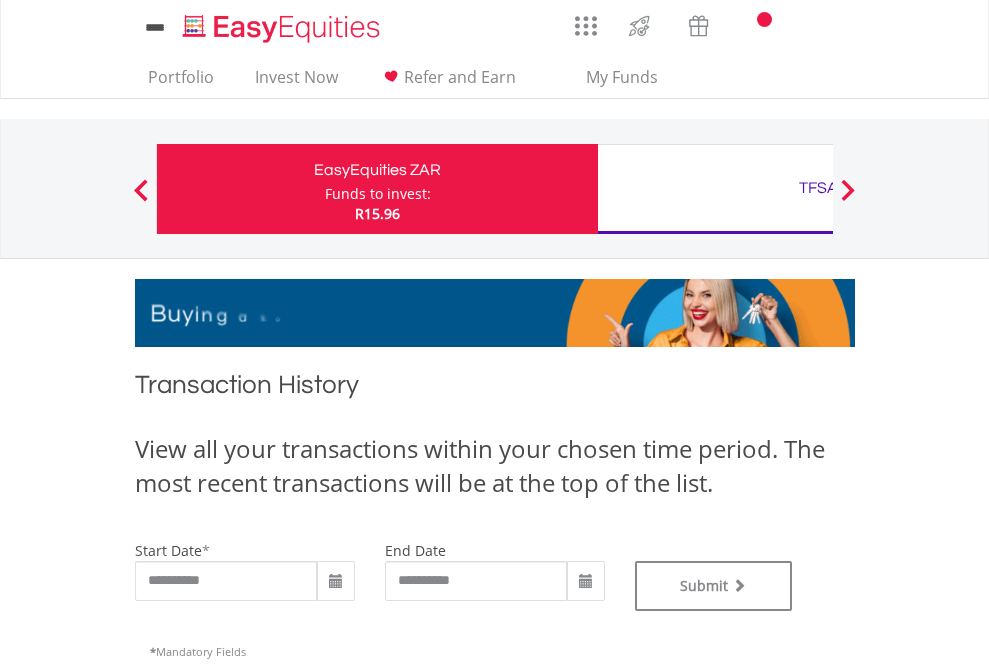 type on "**********" 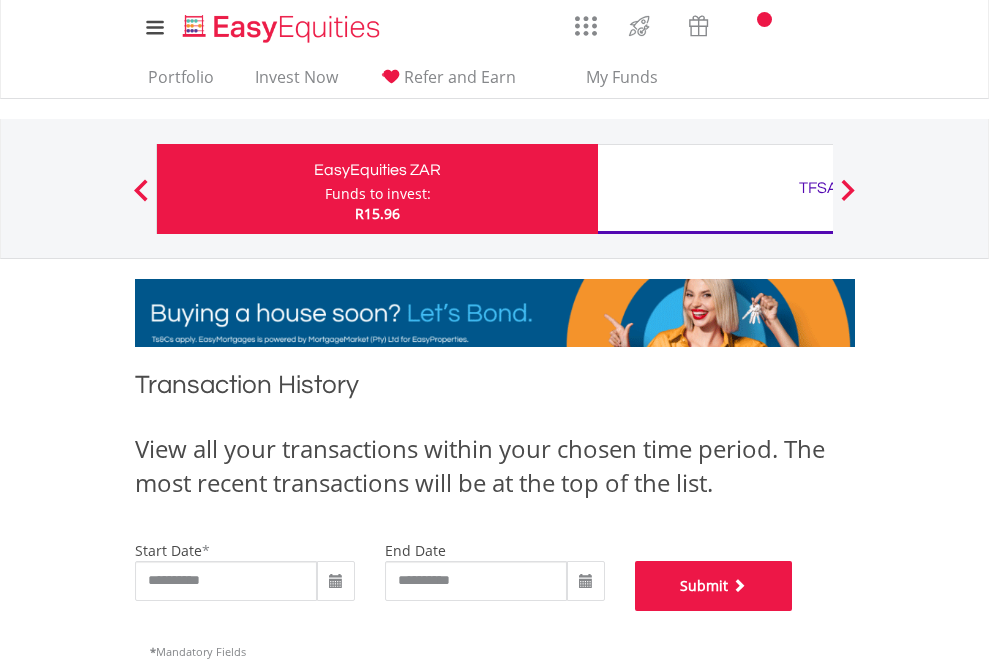 click on "Submit" at bounding box center [714, 586] 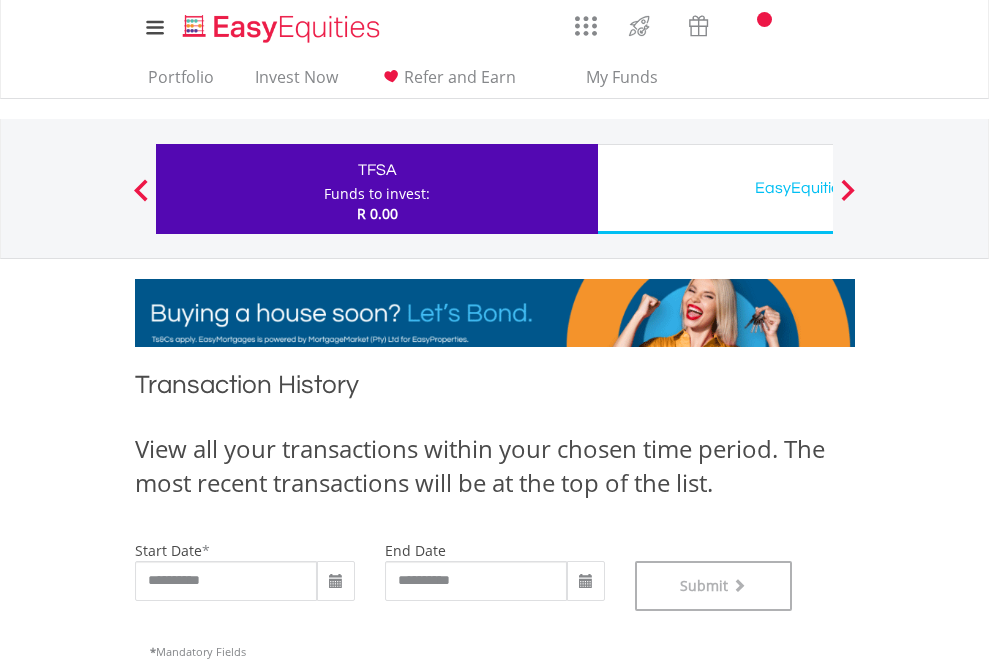 scroll, scrollTop: 811, scrollLeft: 0, axis: vertical 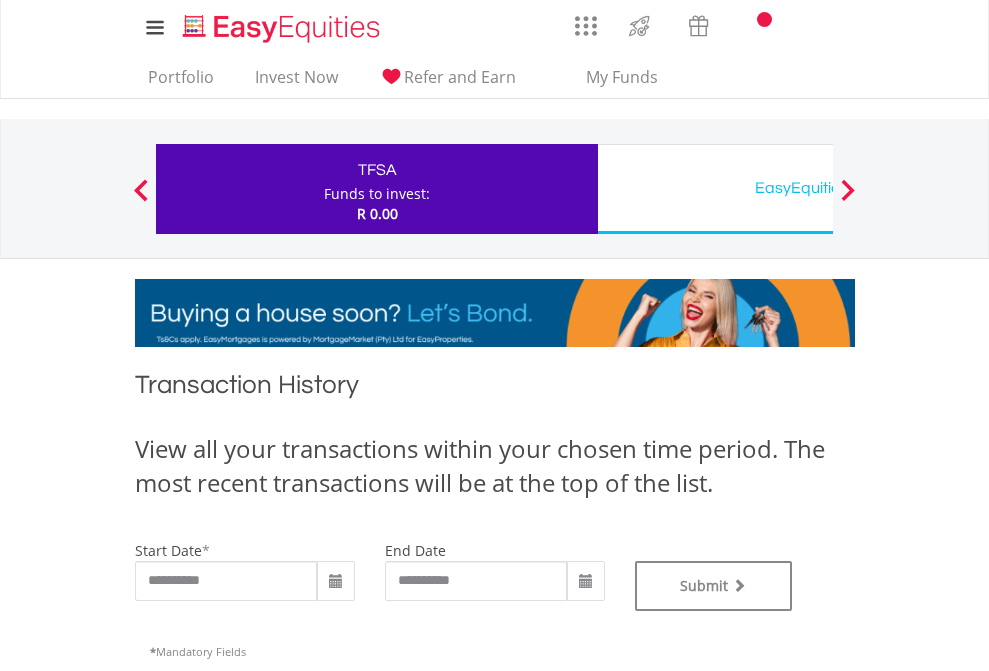 click on "EasyEquities USD" at bounding box center (818, 188) 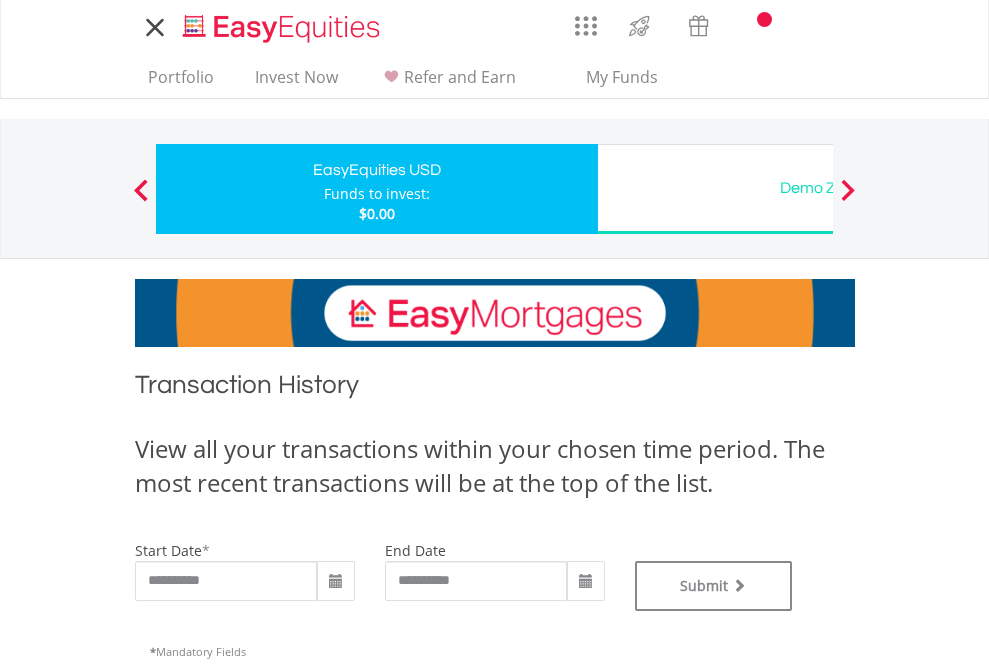 scroll, scrollTop: 0, scrollLeft: 0, axis: both 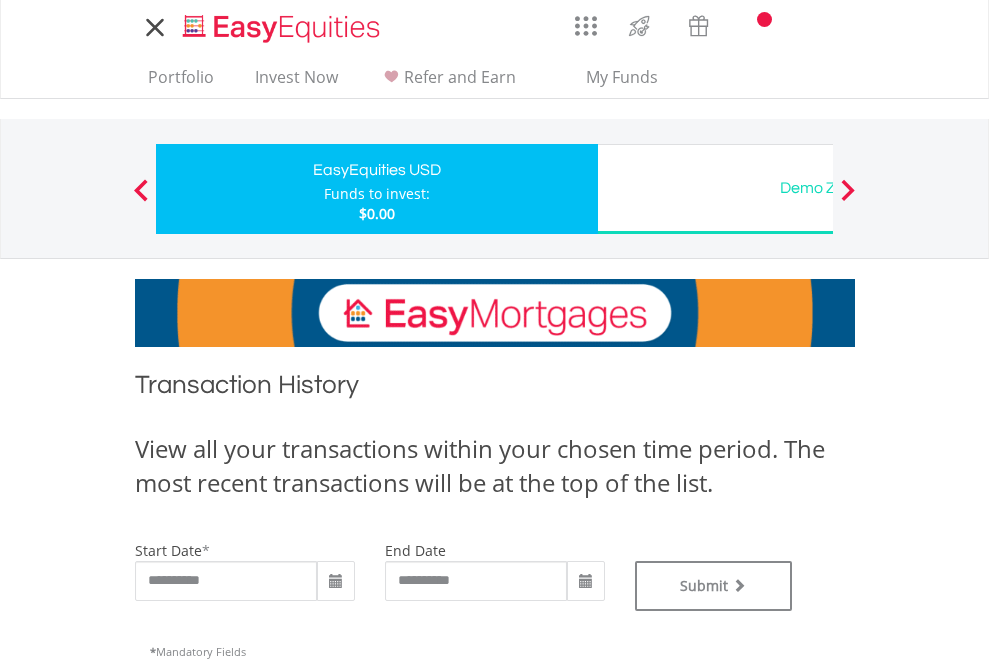 type on "**********" 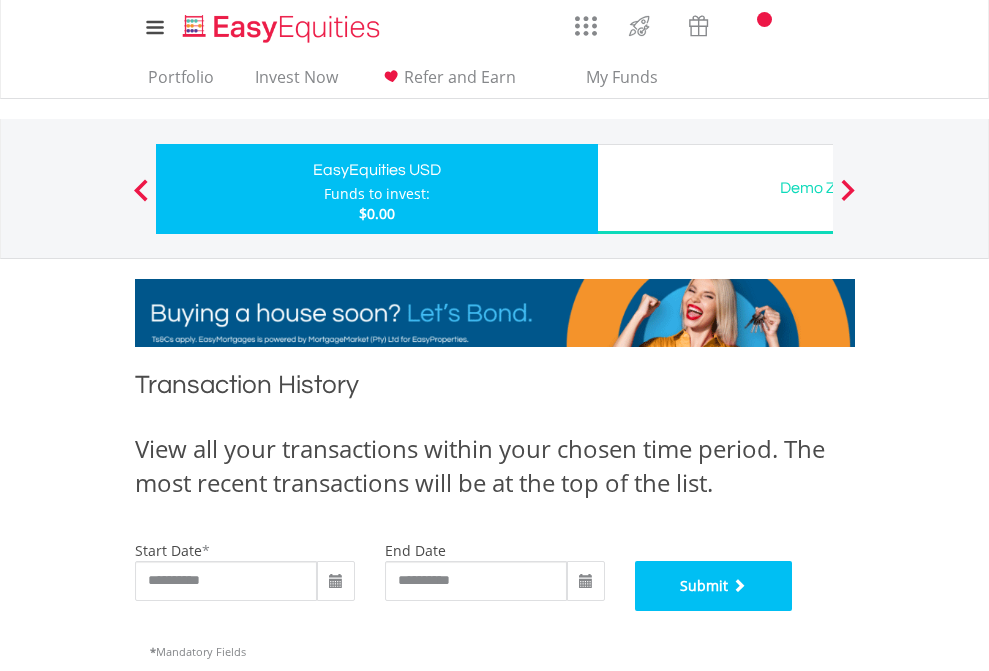 click on "Submit" at bounding box center (714, 586) 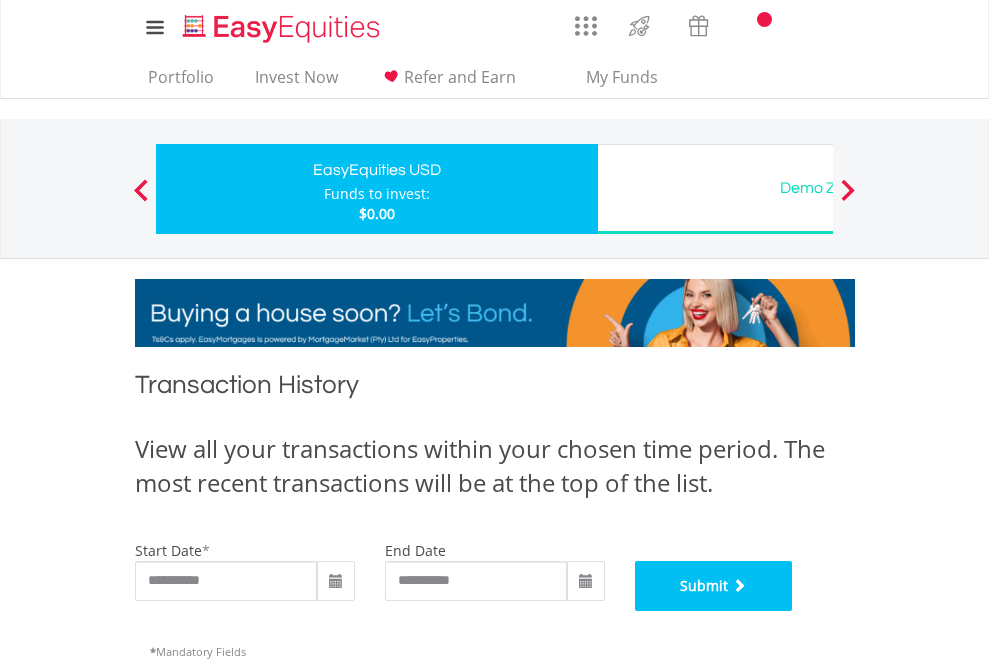 scroll, scrollTop: 811, scrollLeft: 0, axis: vertical 